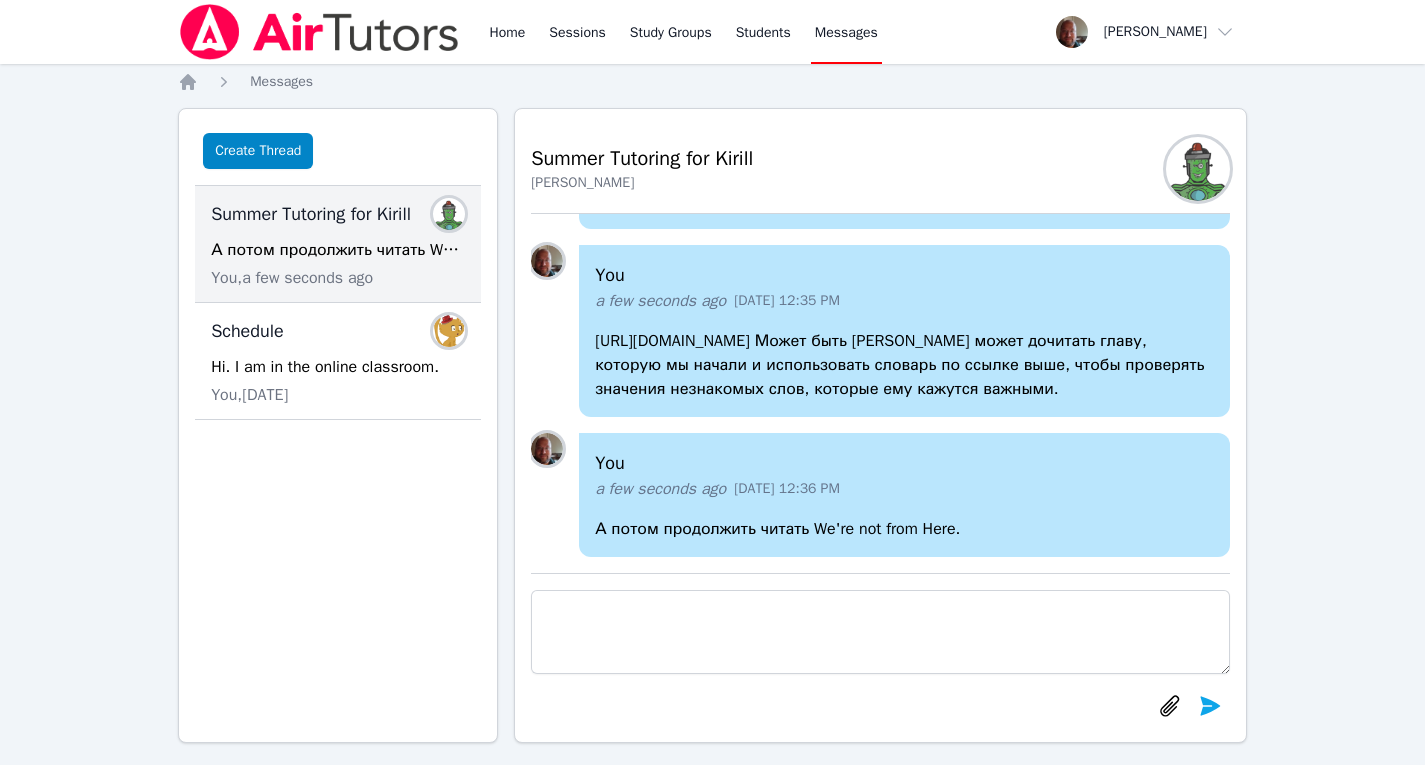 scroll, scrollTop: 18, scrollLeft: 0, axis: vertical 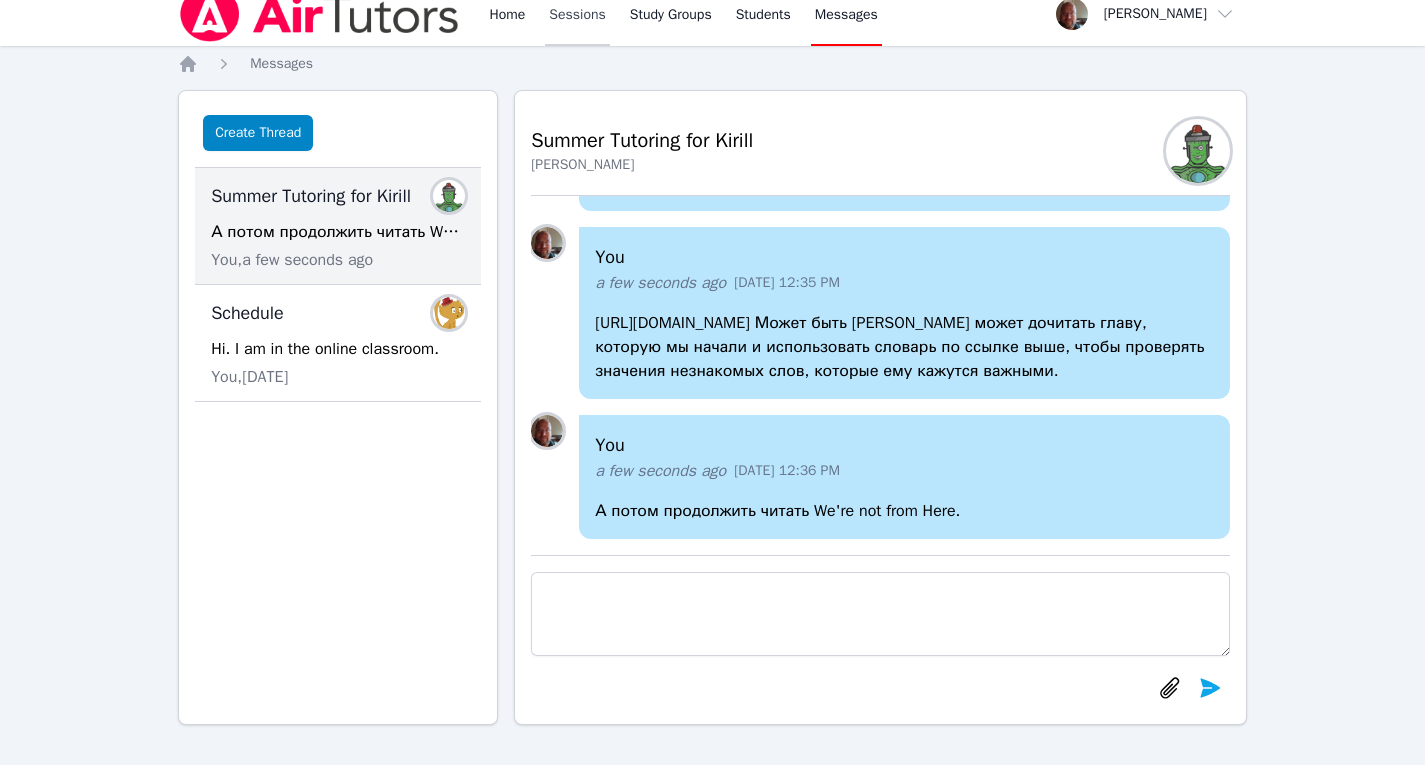 click on "Sessions" at bounding box center (577, 14) 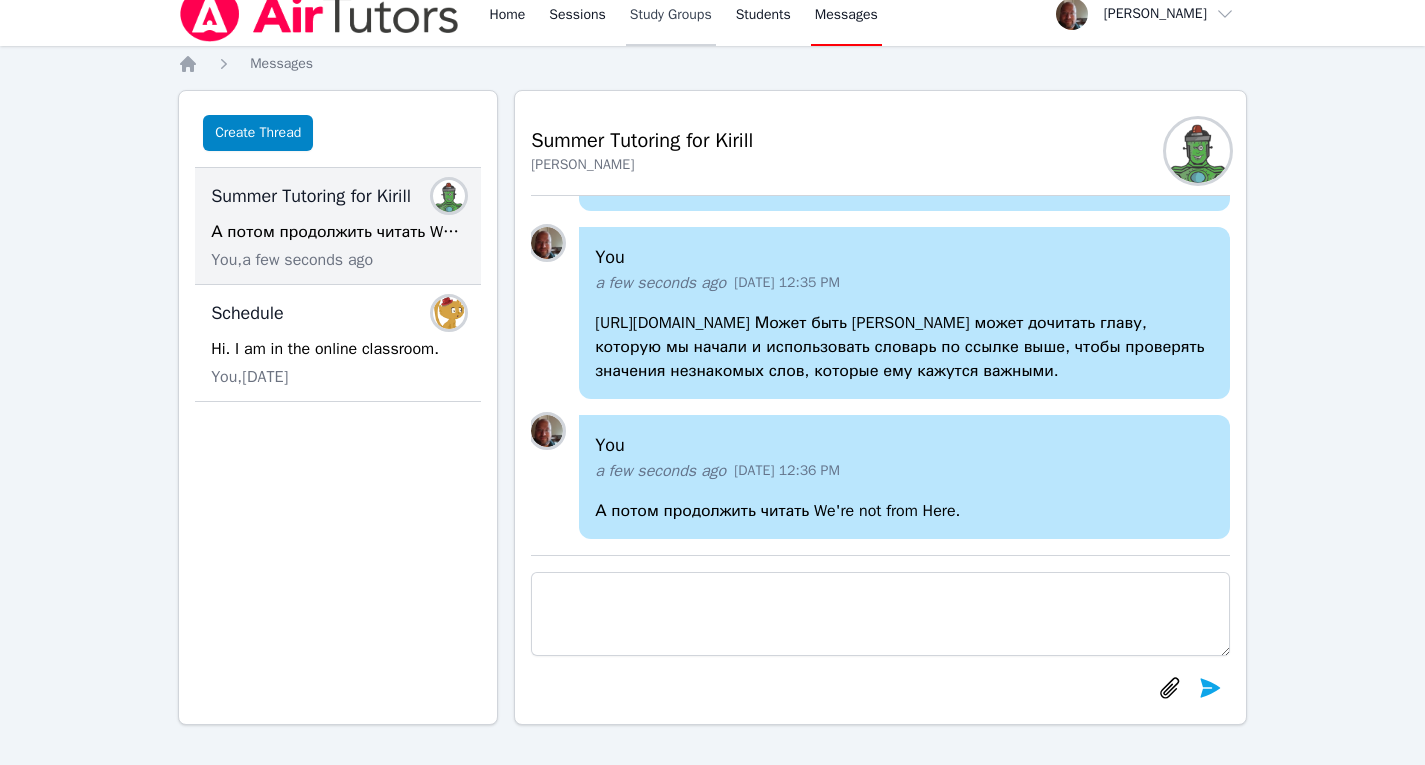 scroll, scrollTop: 0, scrollLeft: 0, axis: both 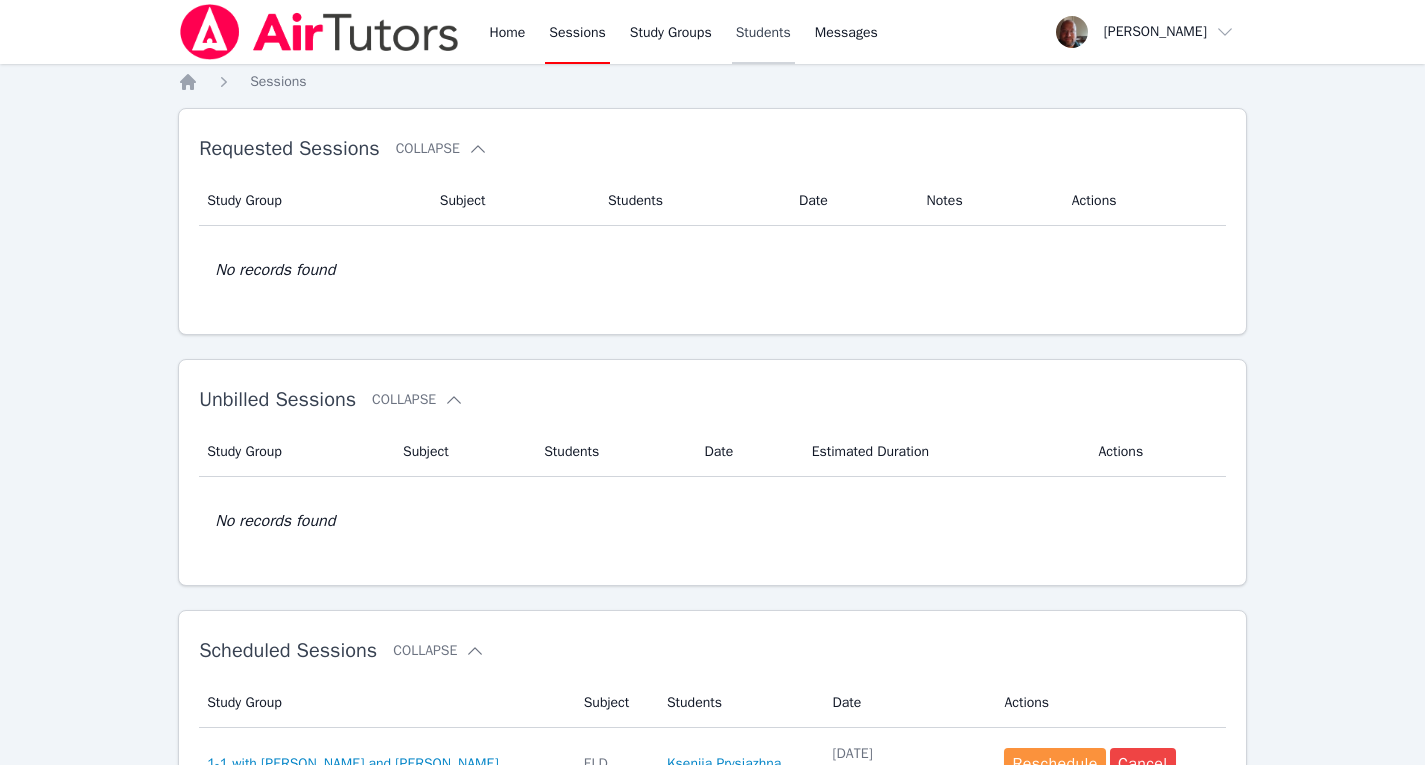 click on "Students" at bounding box center (763, 32) 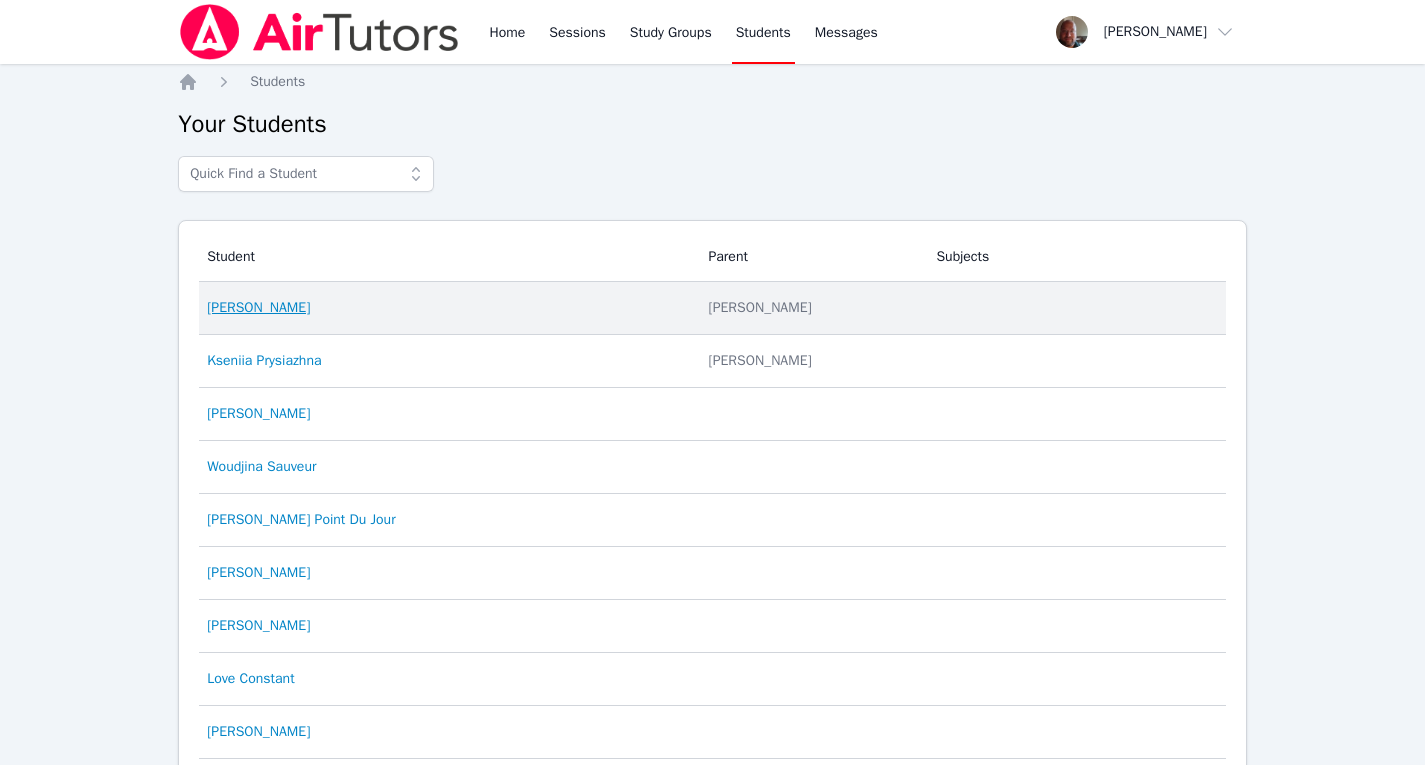click on "[PERSON_NAME]" at bounding box center [258, 308] 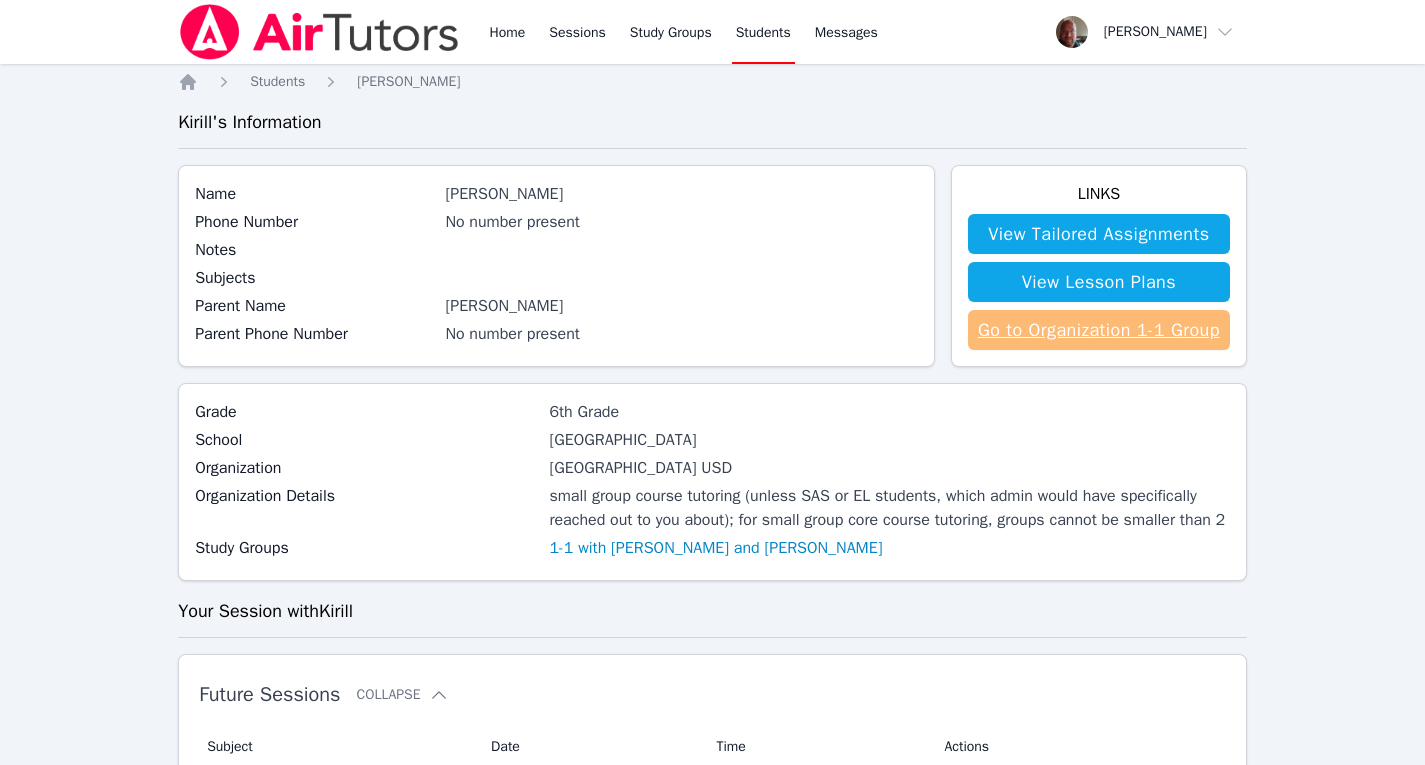 click on "Go to Organization 1-1 Group" at bounding box center (1099, 330) 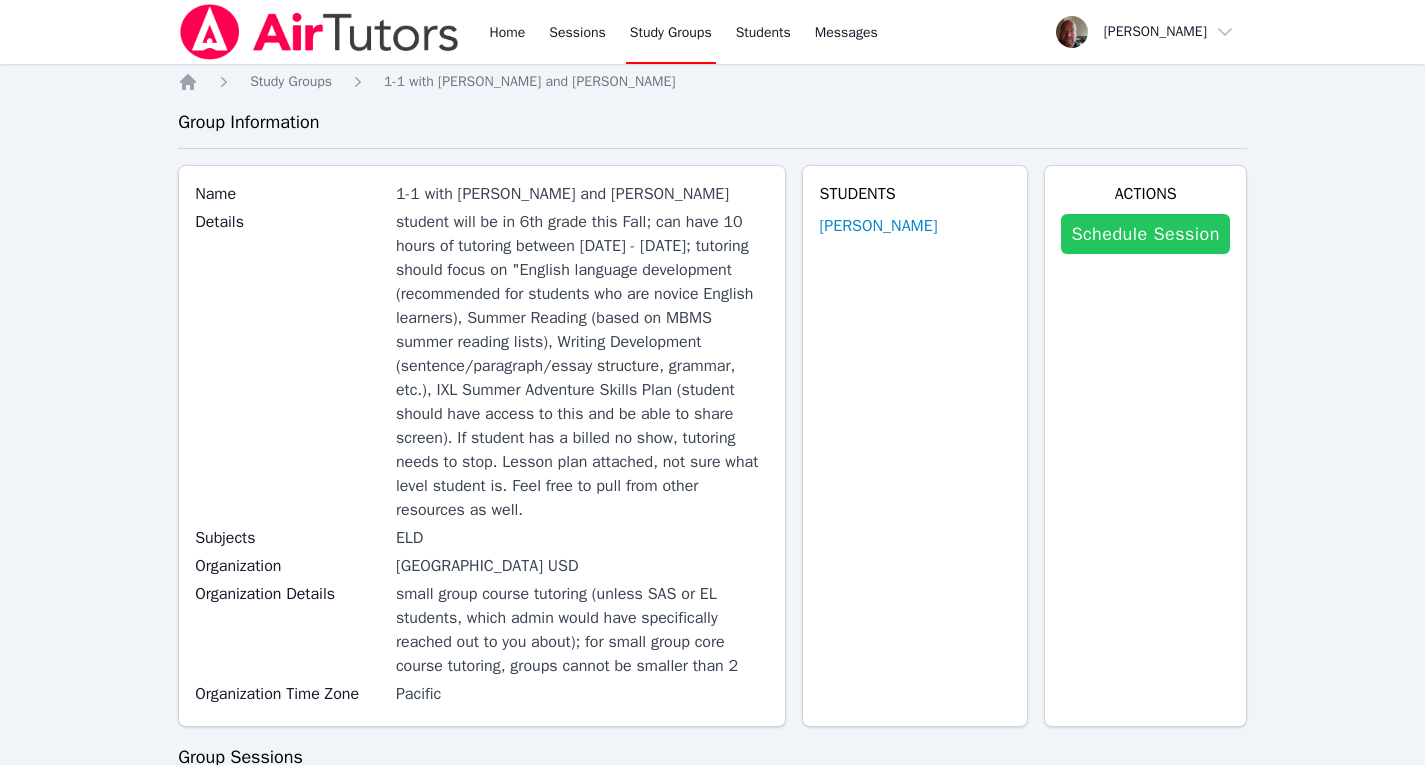 click on "Schedule Session" at bounding box center [1145, 234] 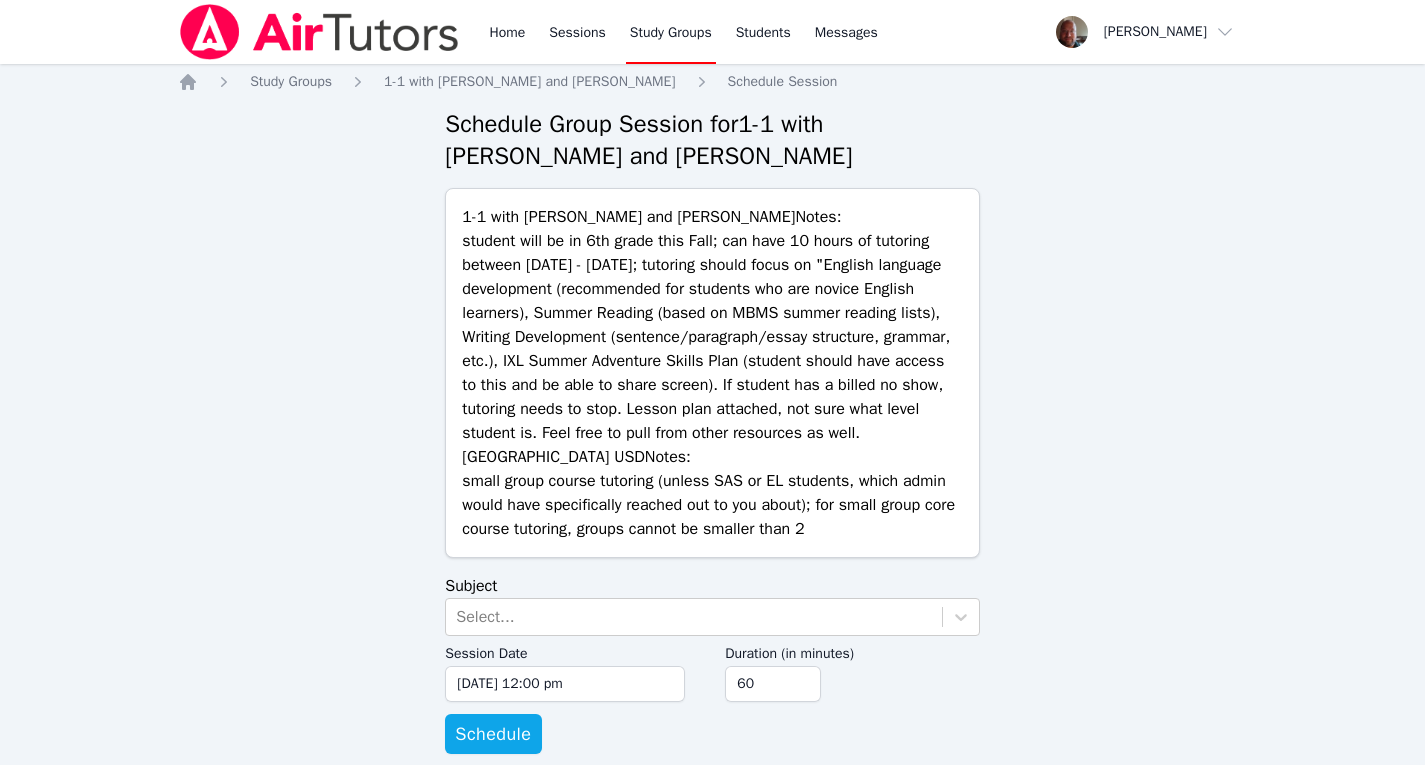 scroll, scrollTop: 29, scrollLeft: 0, axis: vertical 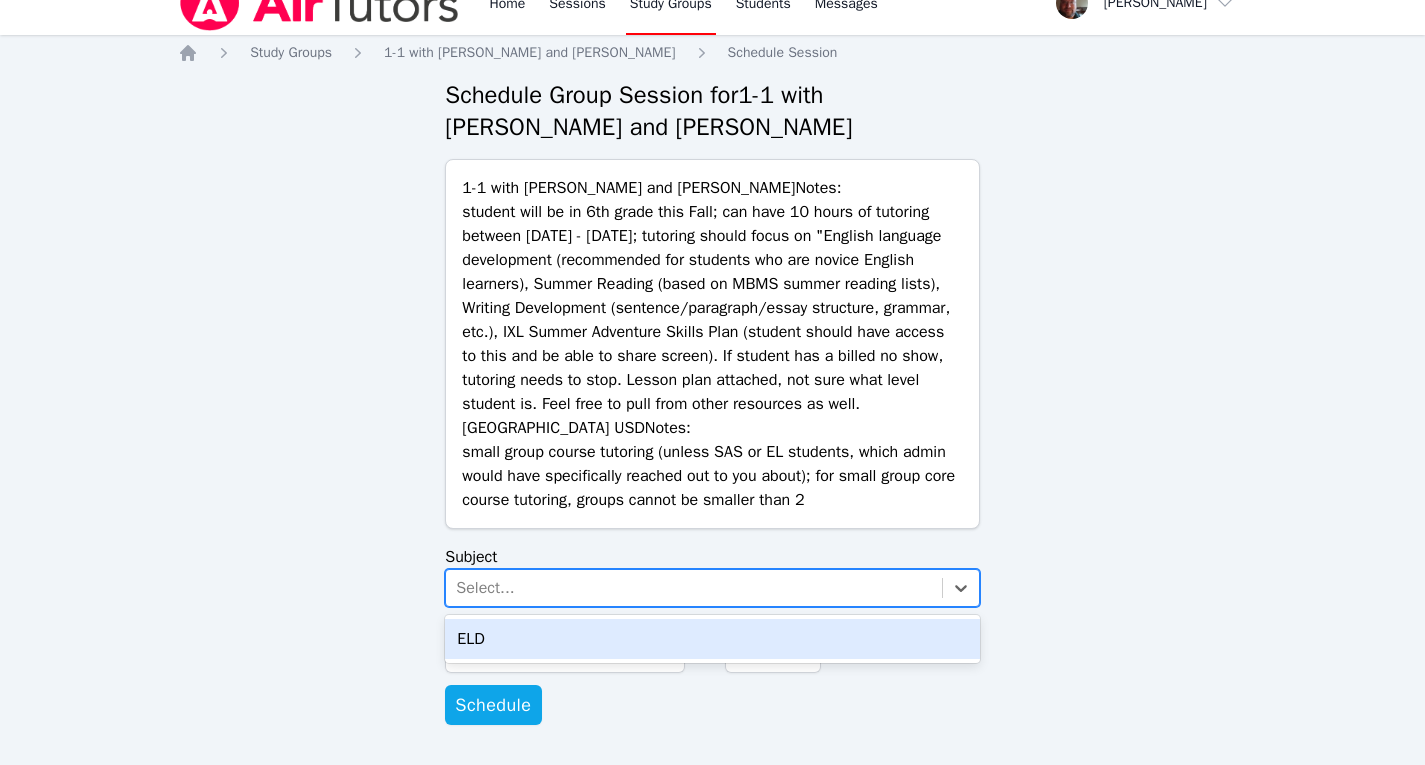 click on "Select..." at bounding box center (693, 588) 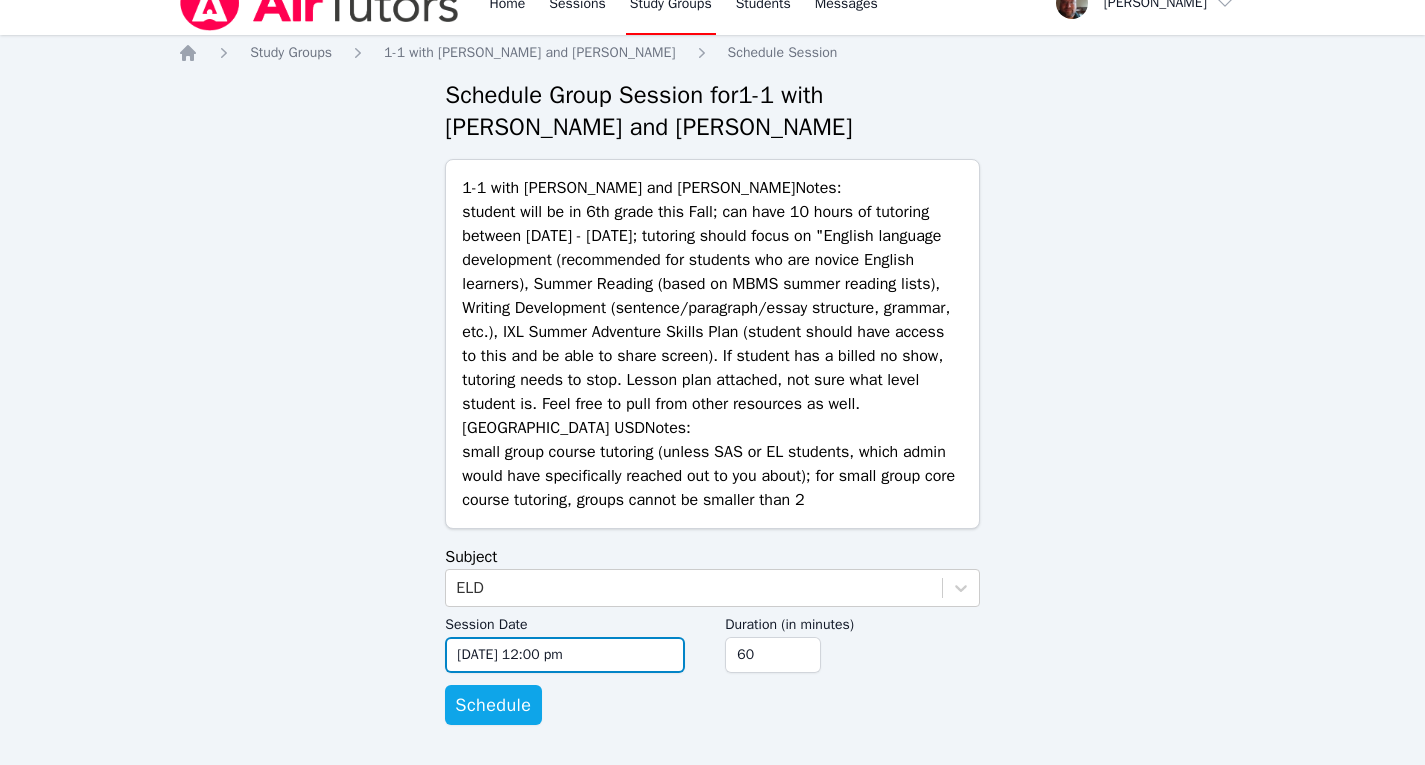 click on "[DATE] 12:00 pm" at bounding box center [565, 655] 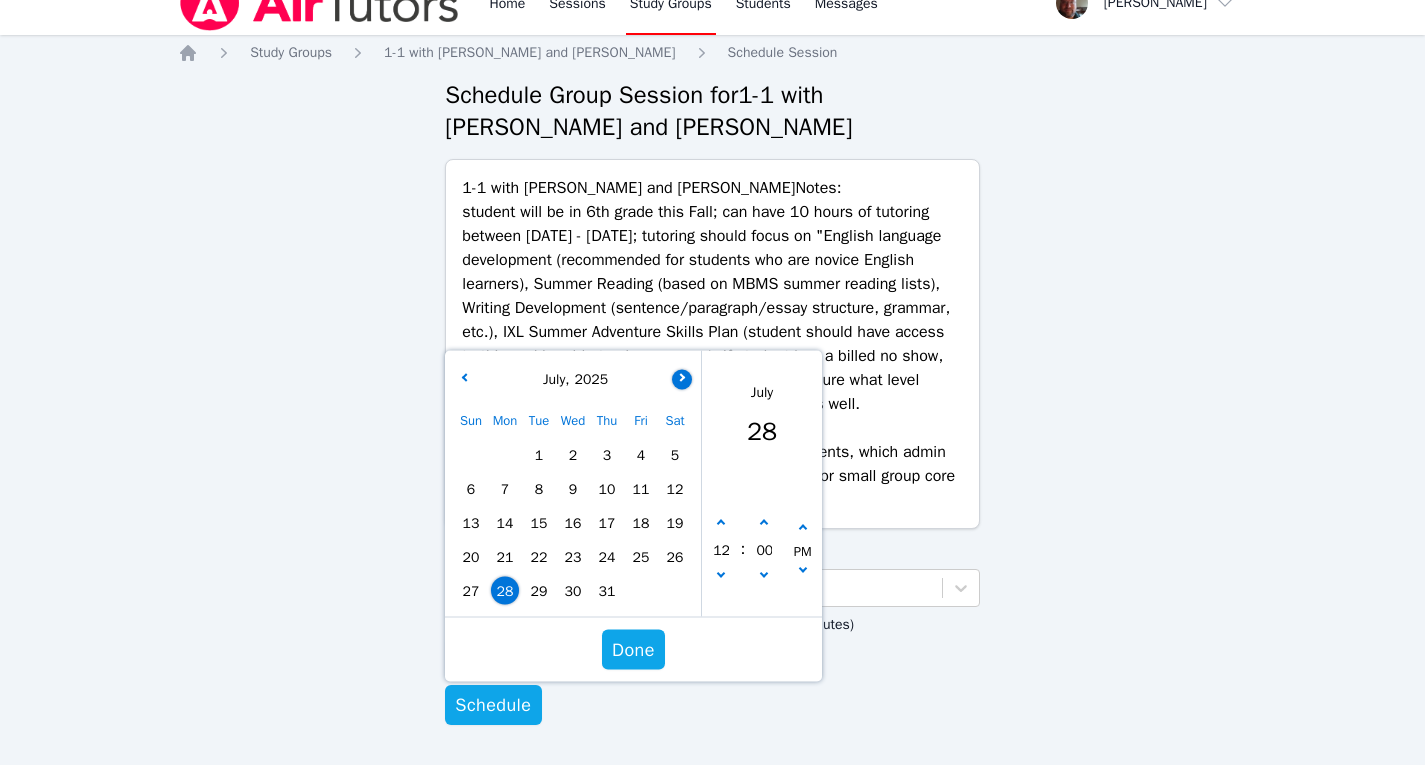 click at bounding box center (681, 377) 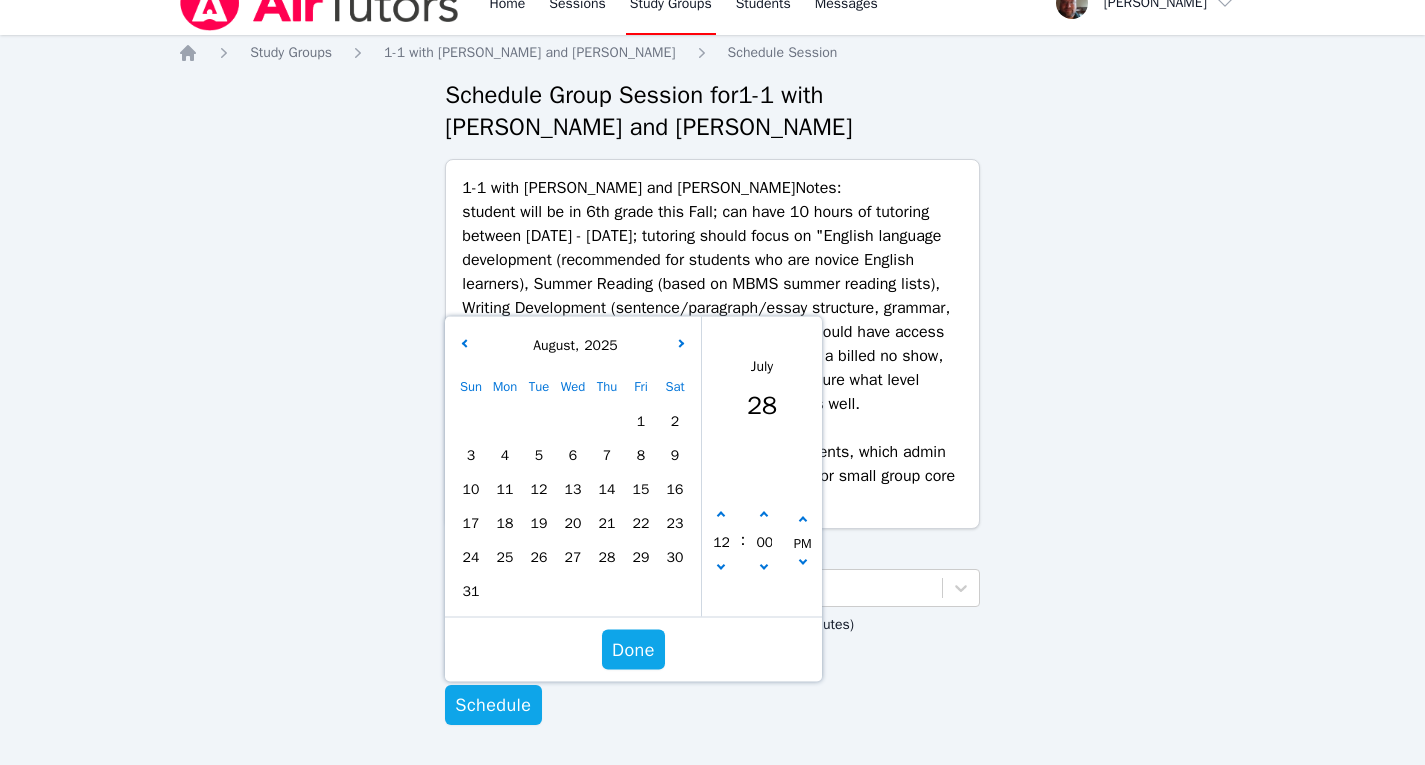 click on "1" at bounding box center (641, 421) 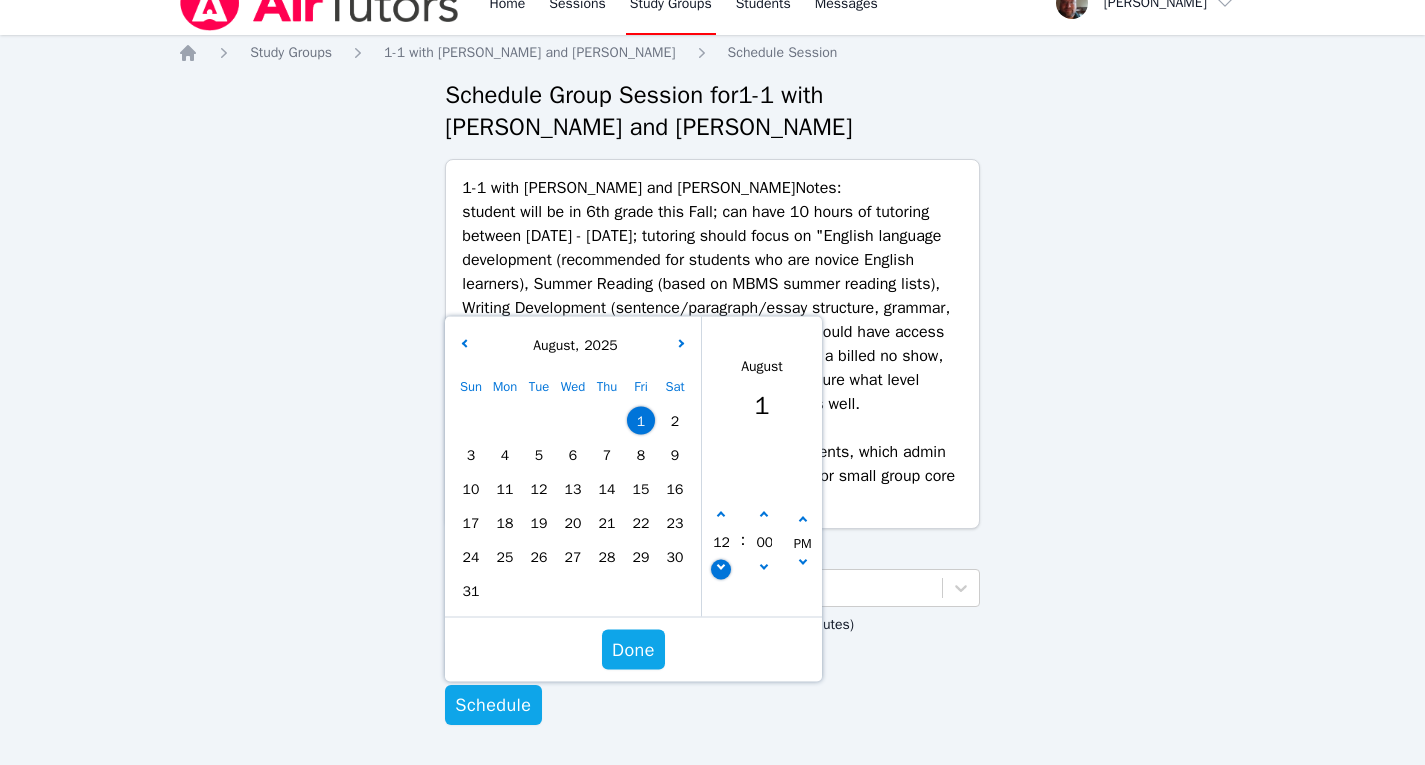 click at bounding box center [721, 565] 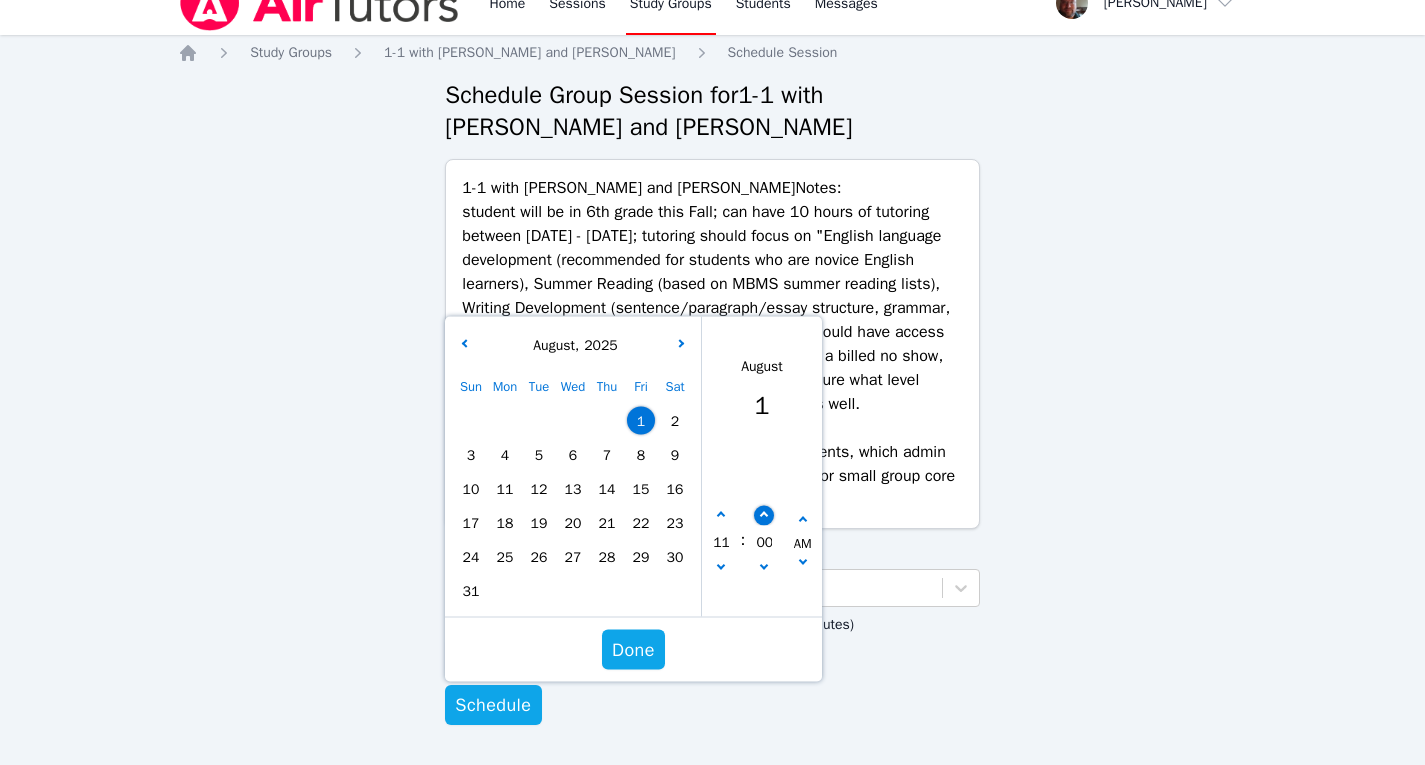 click at bounding box center [764, 515] 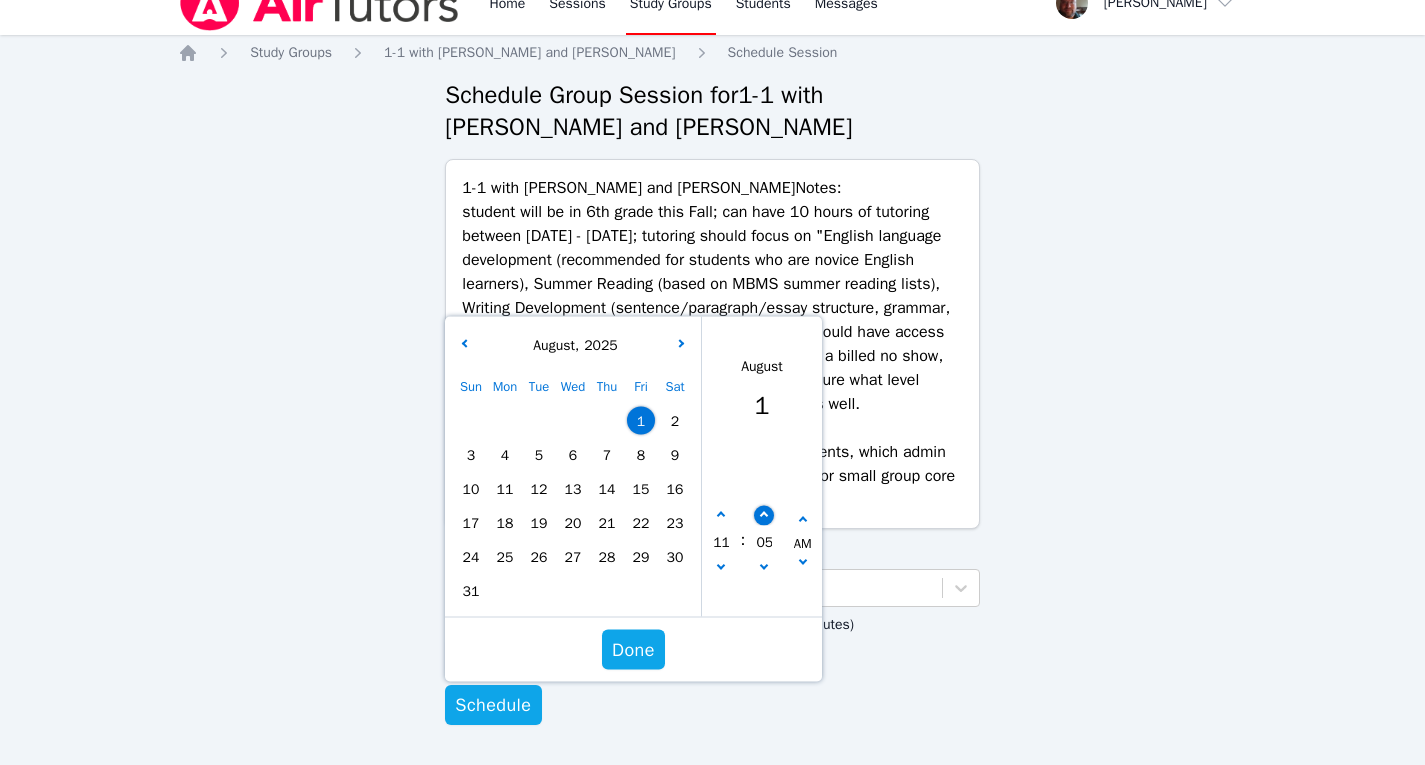 click at bounding box center [764, 515] 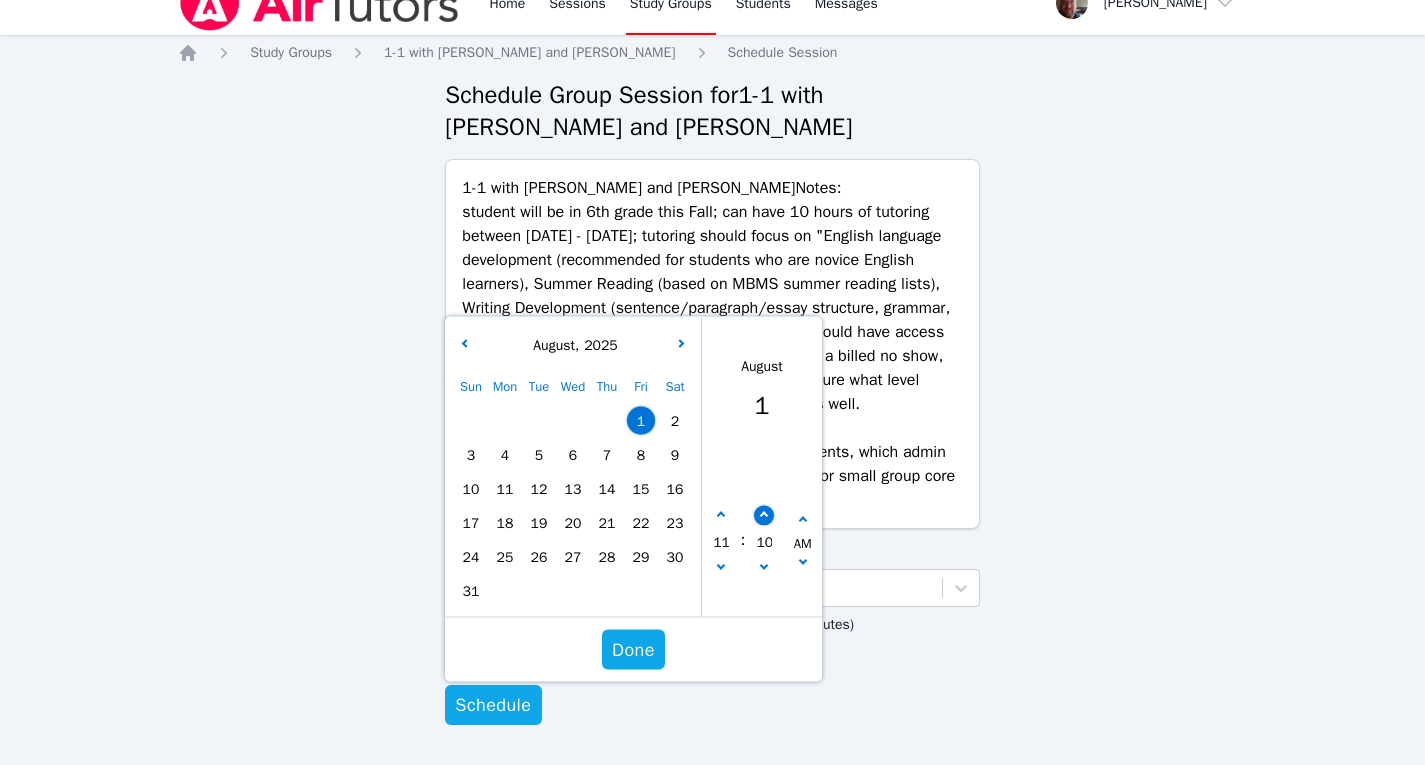 click at bounding box center (764, 515) 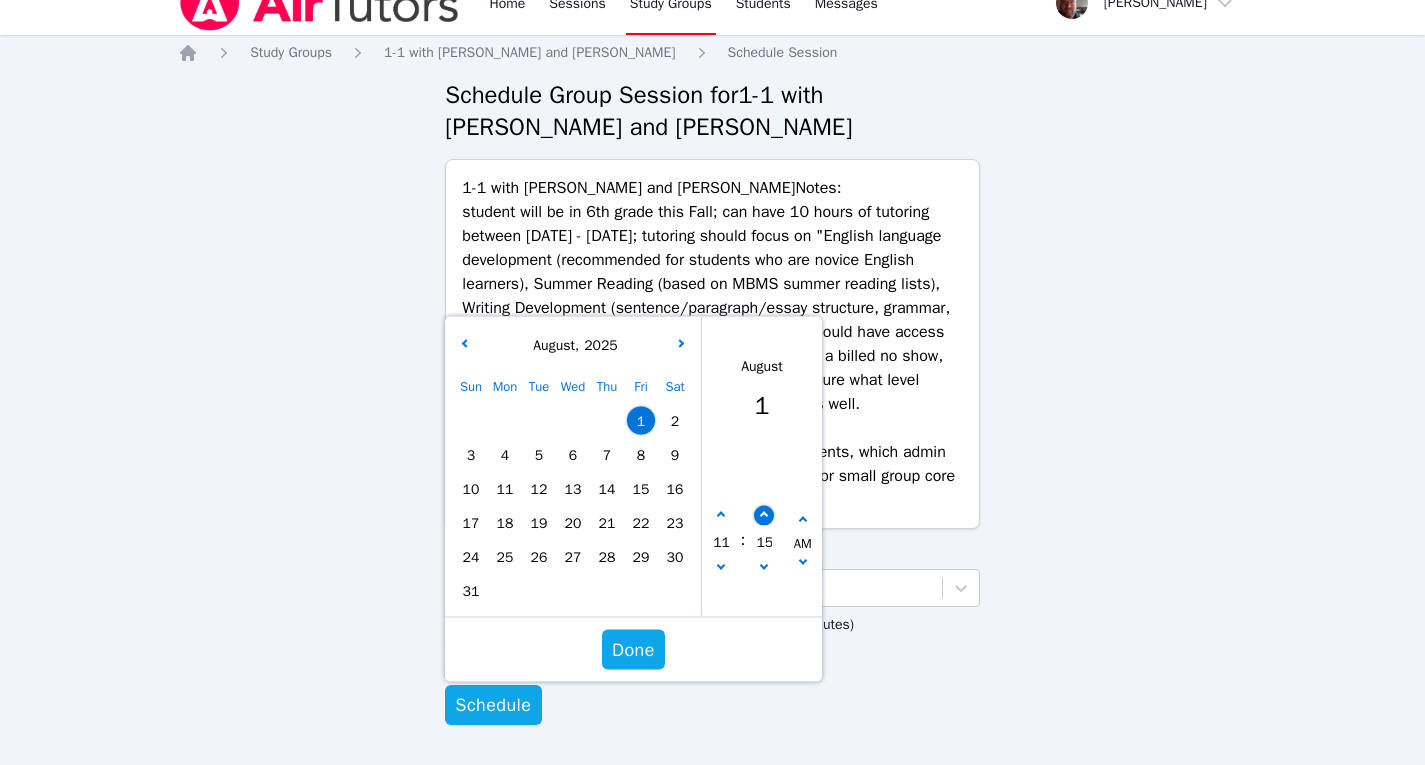click at bounding box center [764, 515] 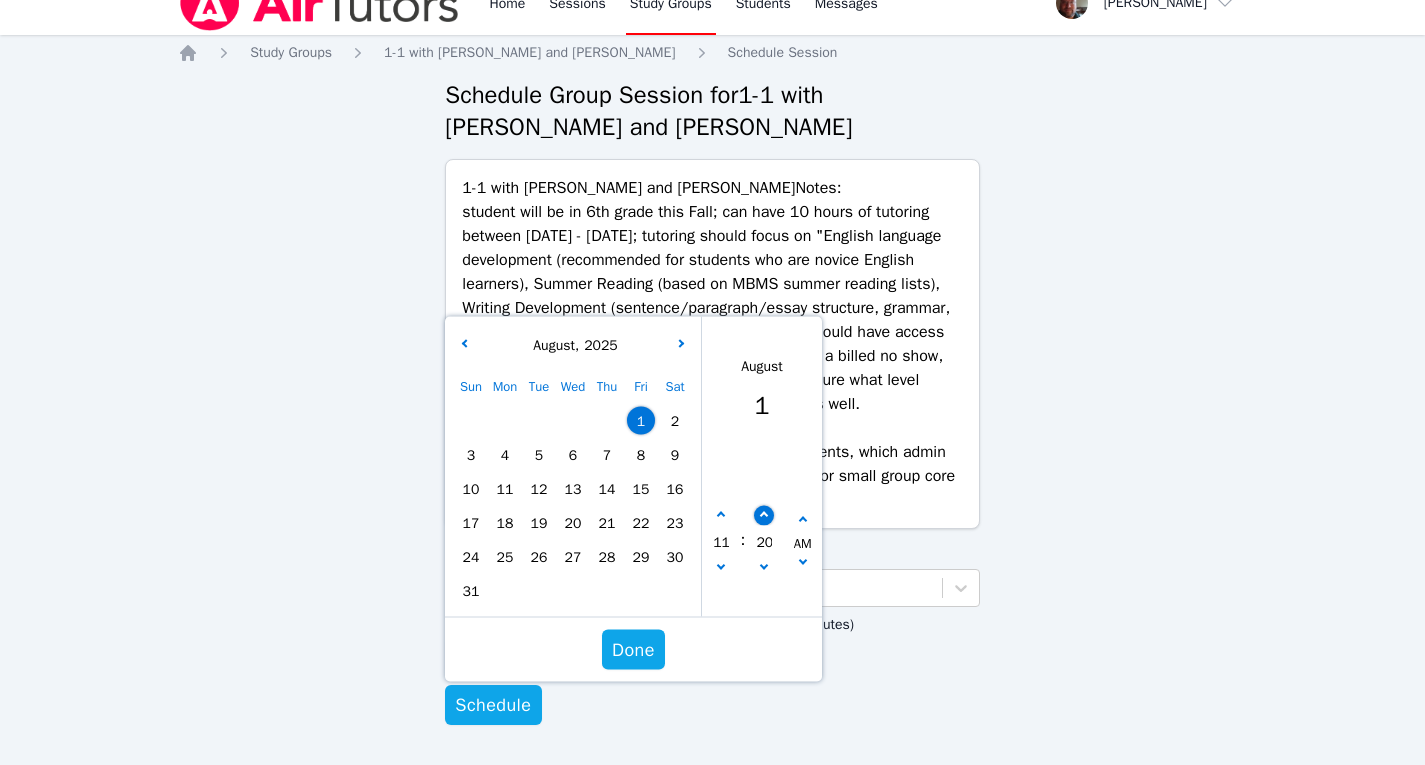 click at bounding box center (764, 515) 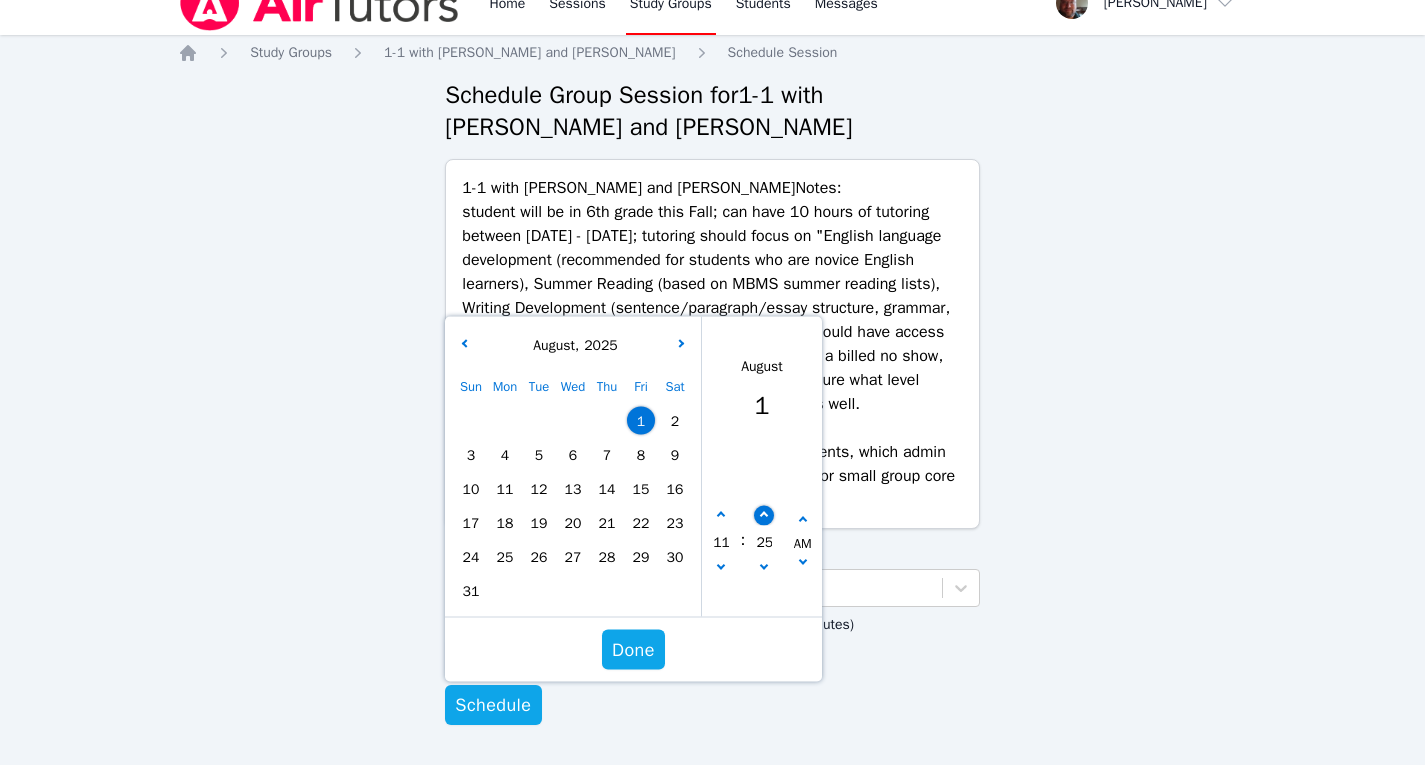click at bounding box center [764, 515] 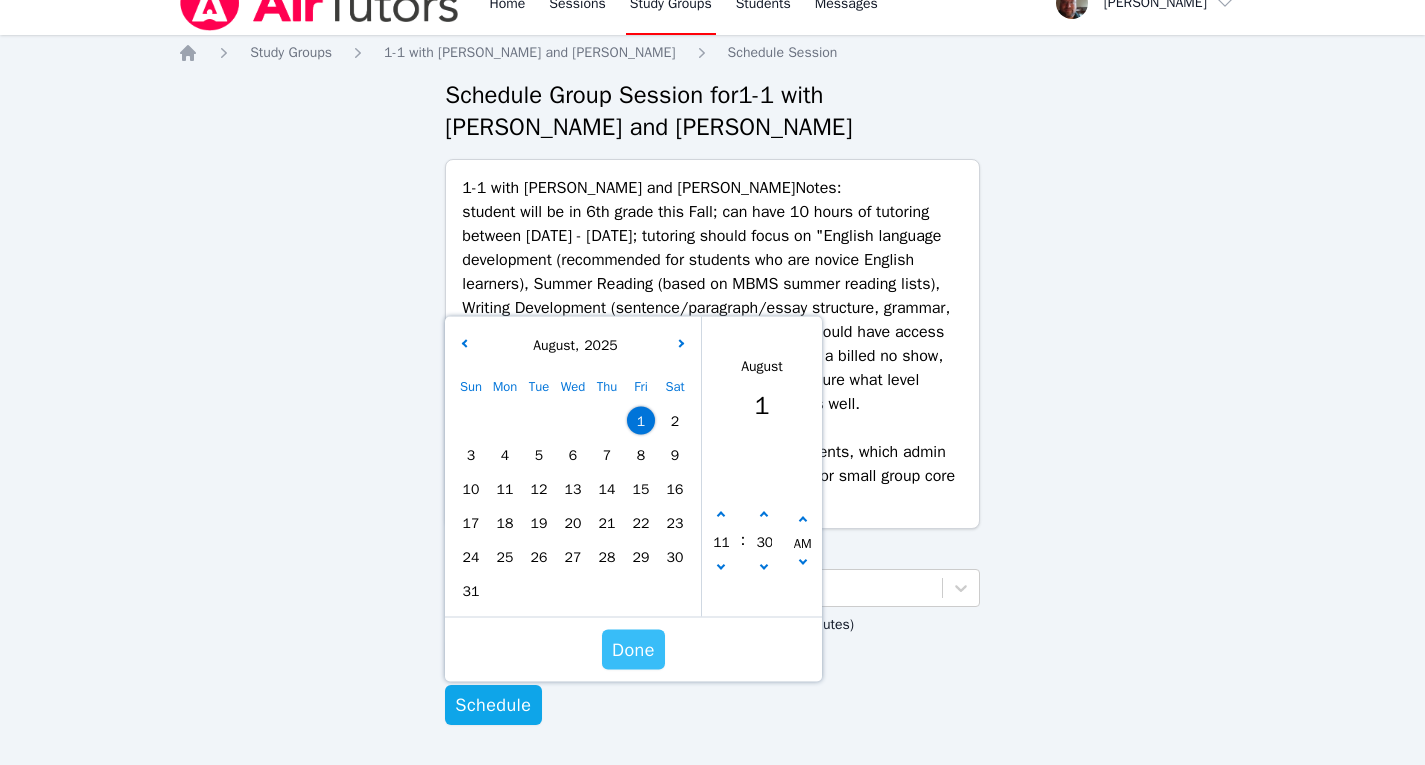 click on "Done" at bounding box center [633, 650] 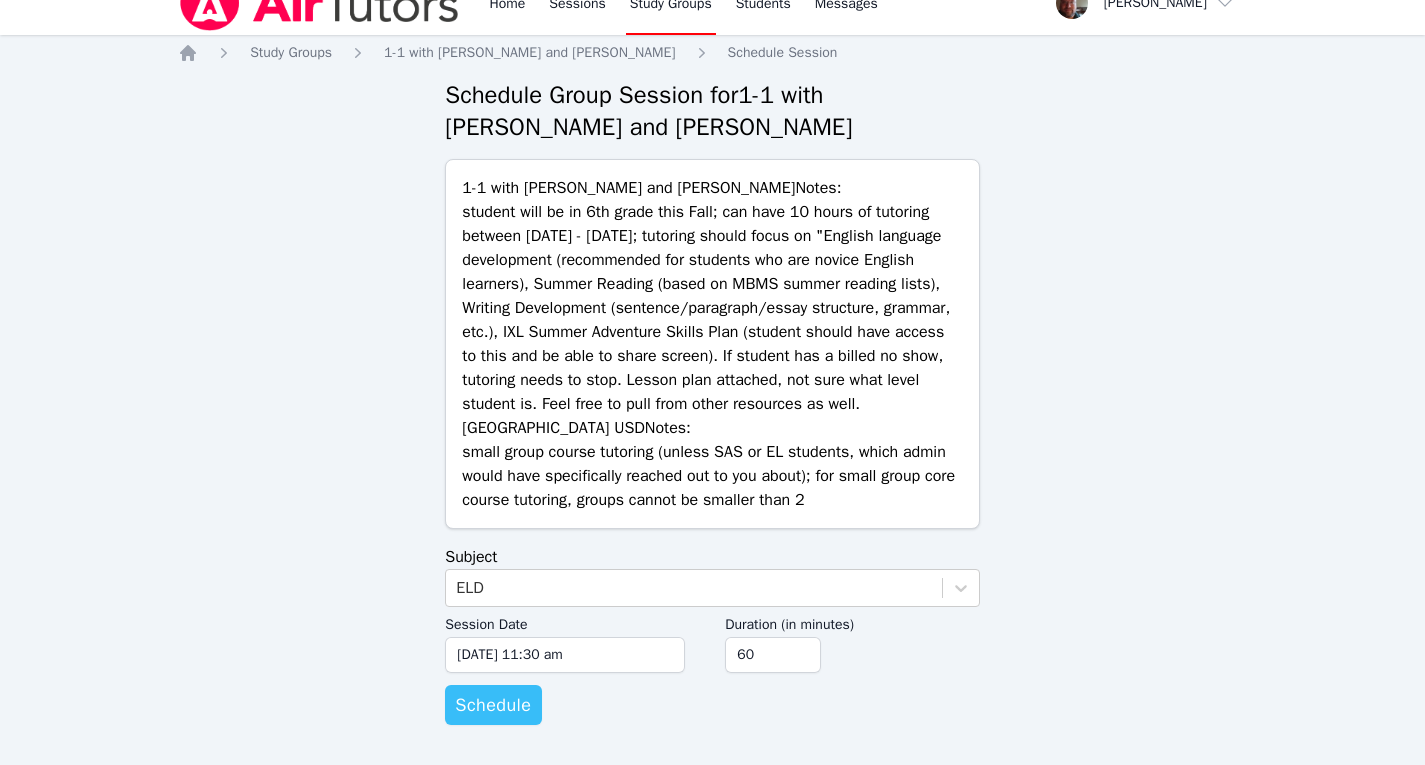 click on "Schedule" at bounding box center [493, 705] 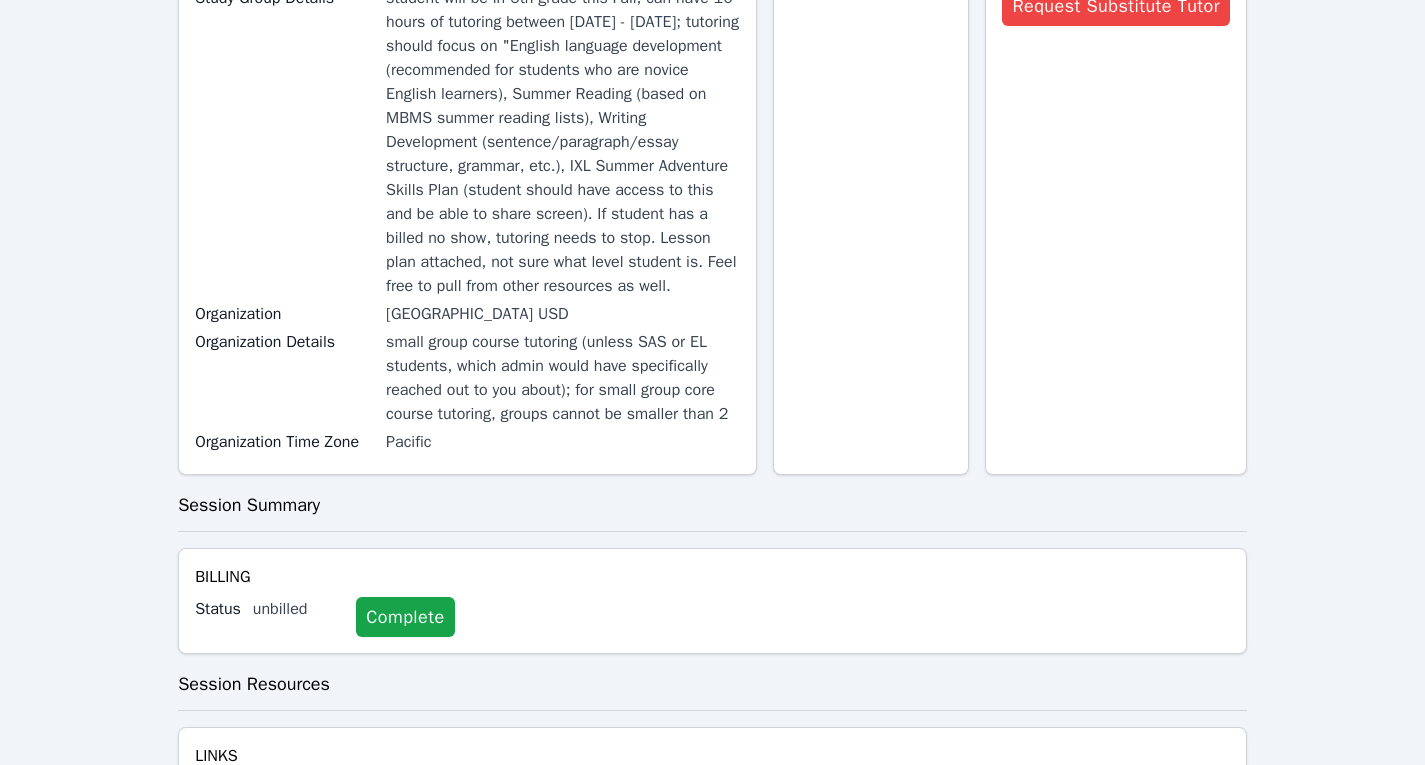 scroll, scrollTop: 0, scrollLeft: 0, axis: both 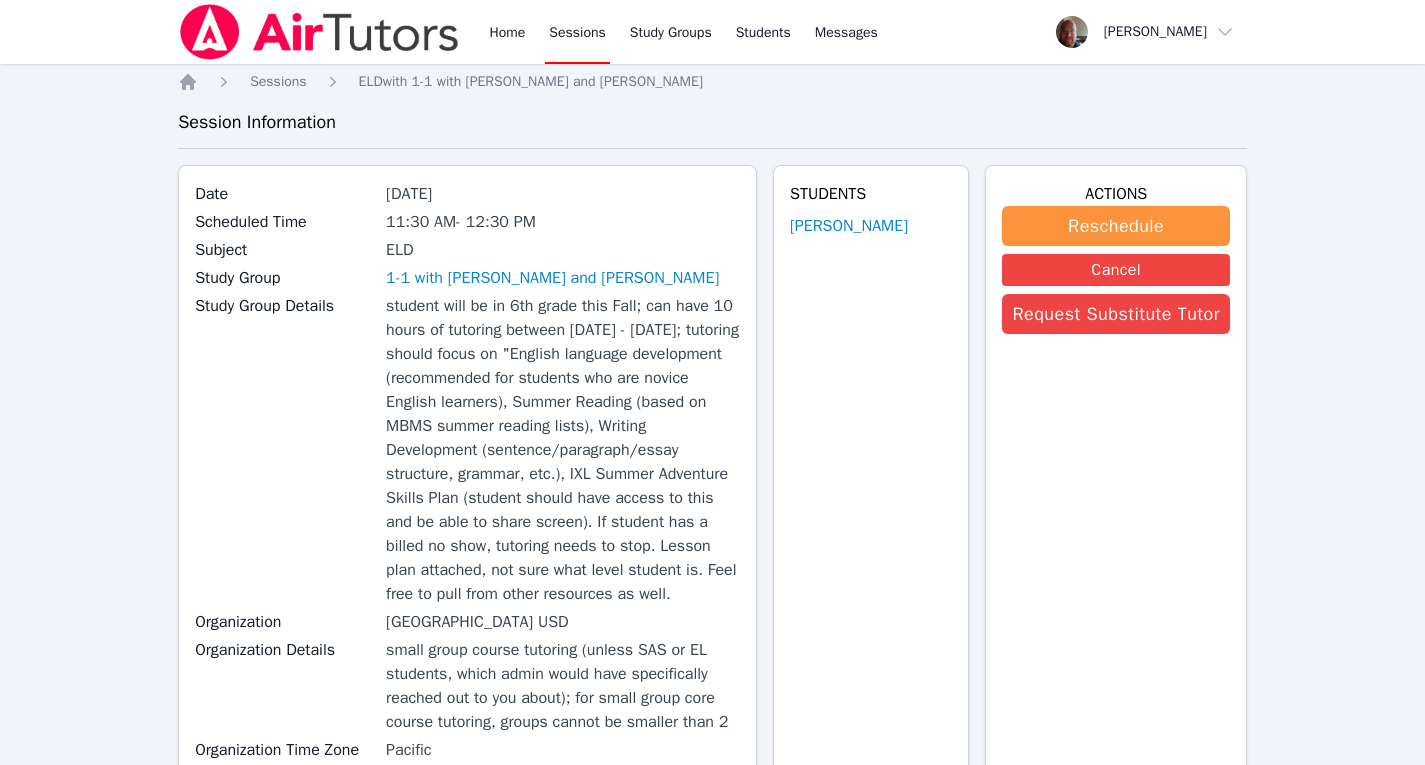click on "Sessions" at bounding box center (577, 32) 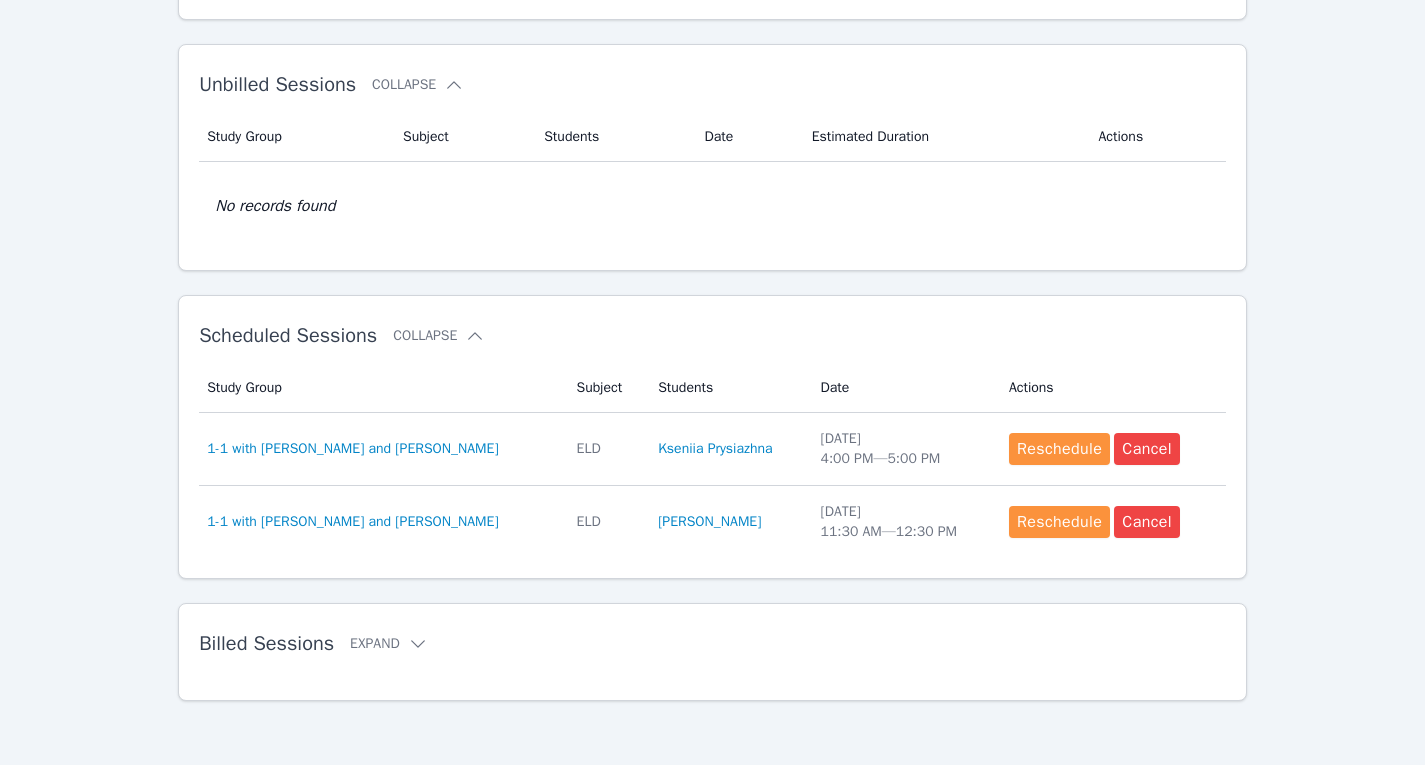 scroll, scrollTop: 314, scrollLeft: 0, axis: vertical 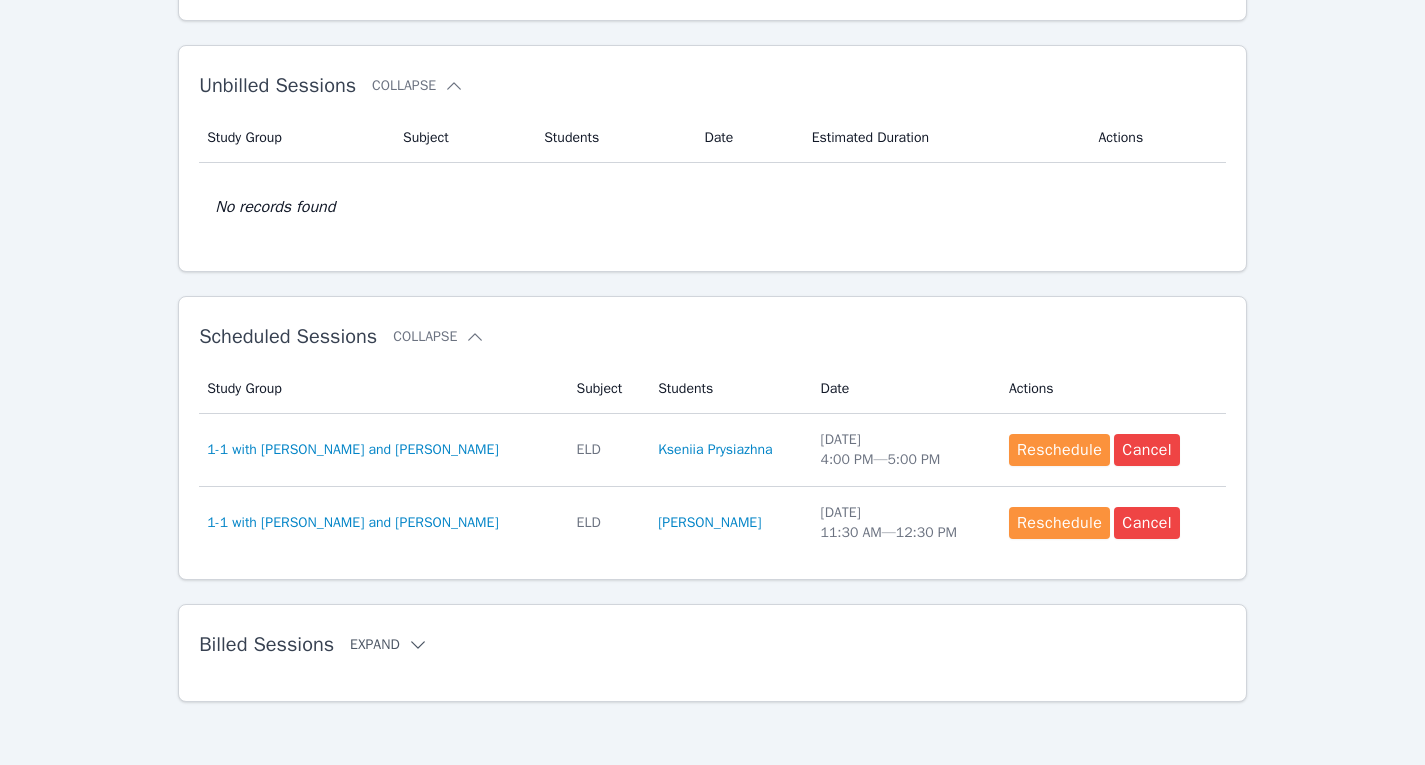 click 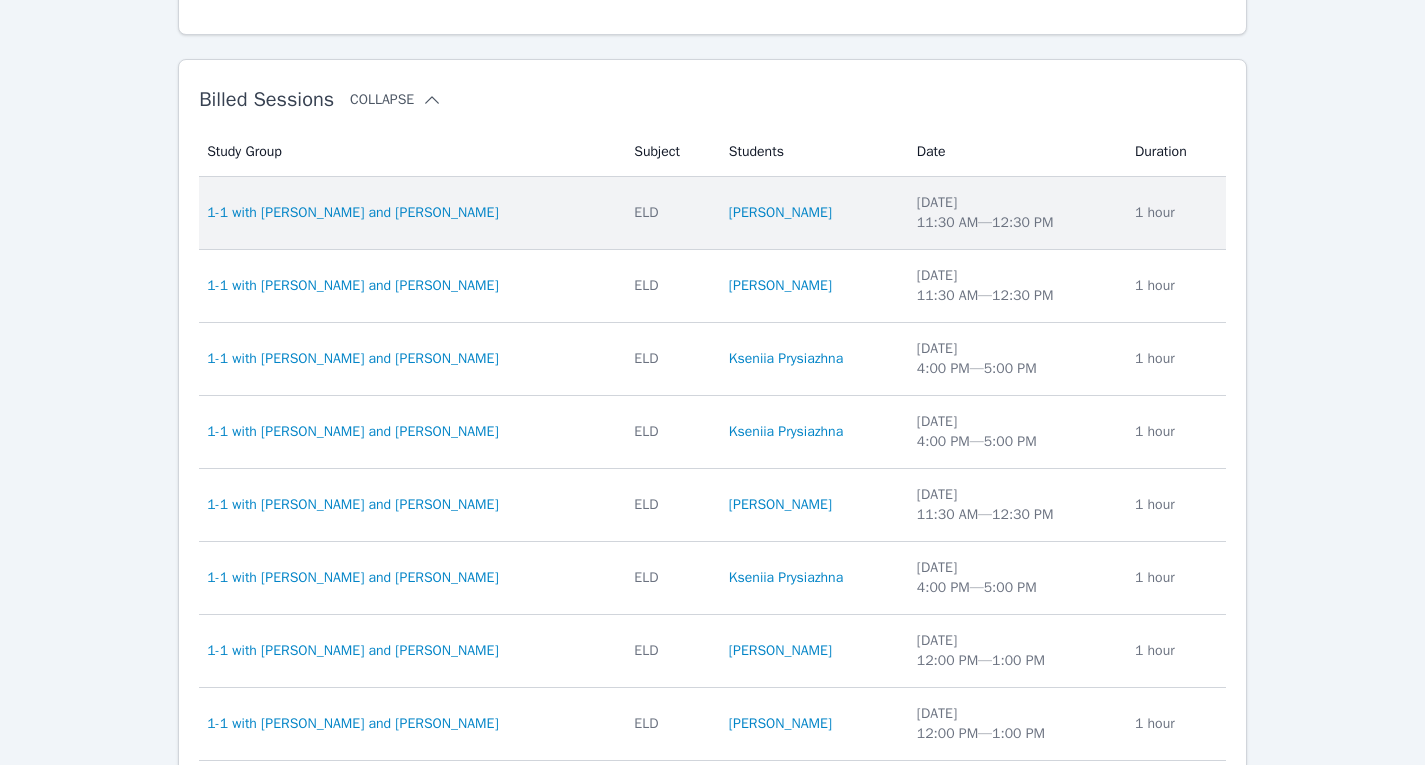 scroll, scrollTop: 1123, scrollLeft: 0, axis: vertical 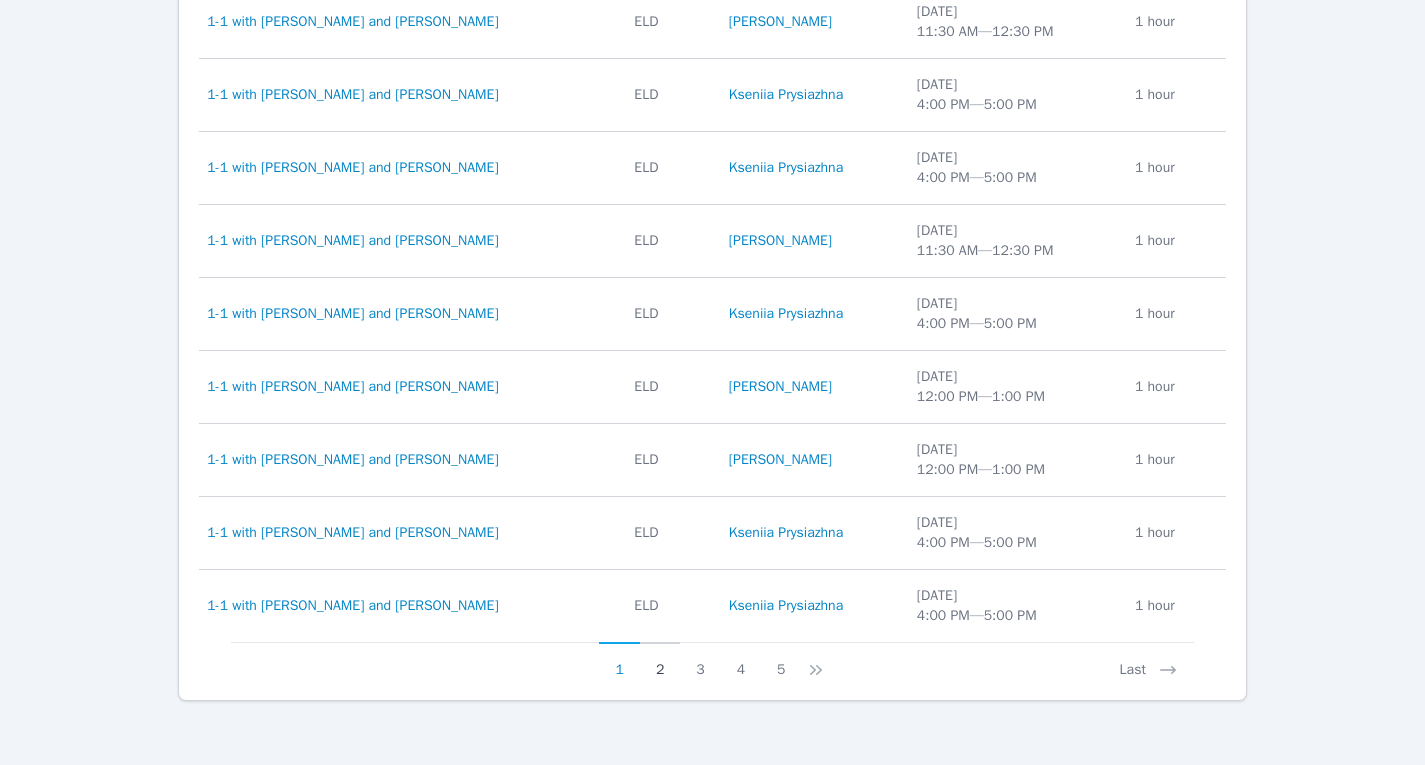 click on "2" at bounding box center (660, 661) 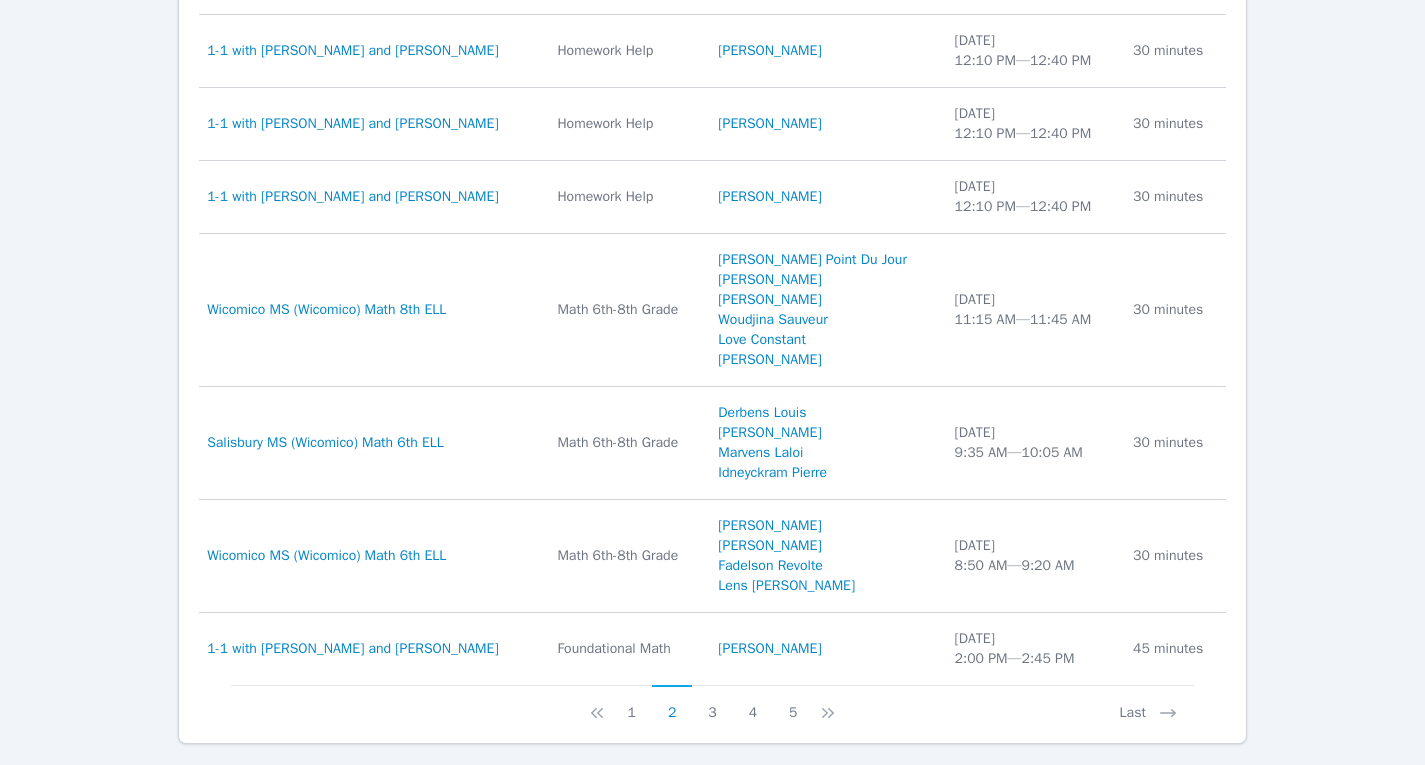 scroll, scrollTop: 1283, scrollLeft: 0, axis: vertical 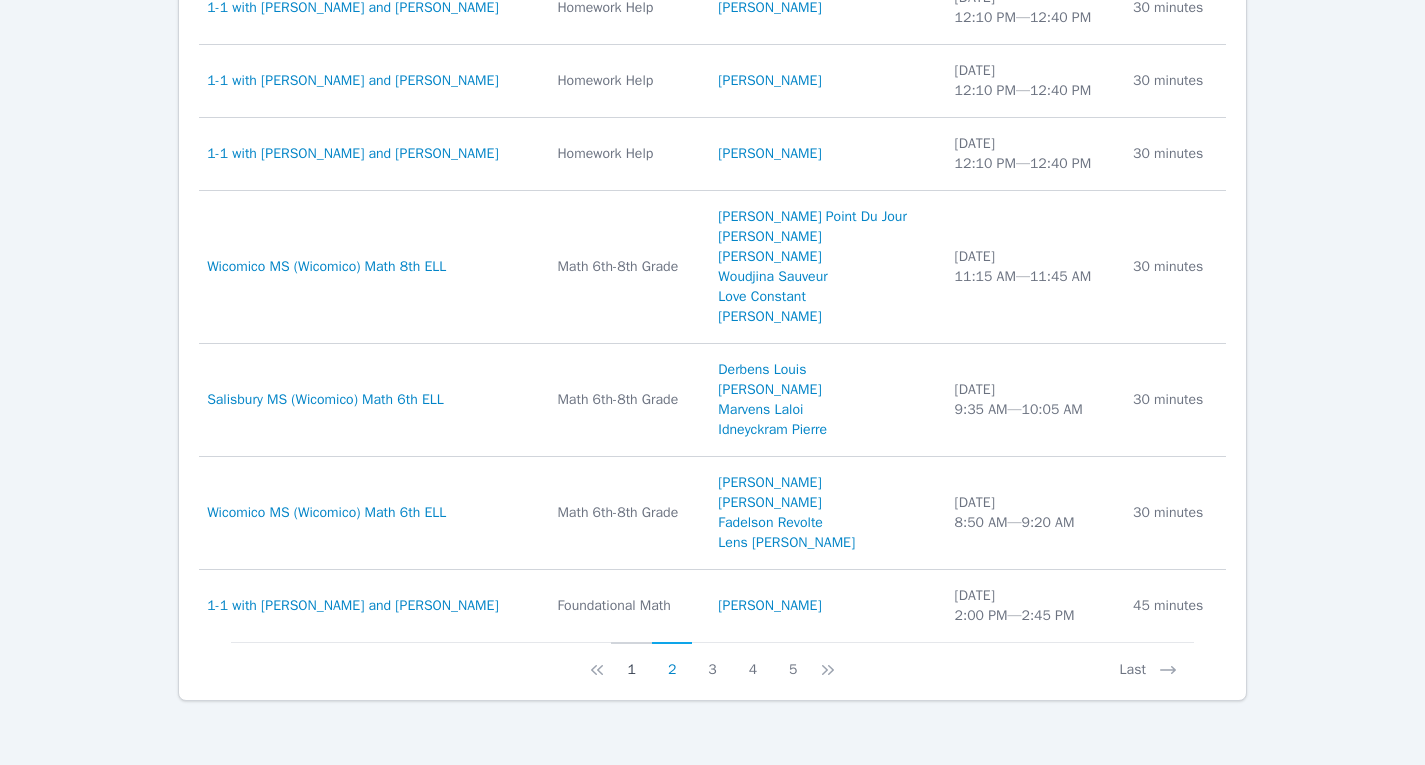 click on "1" at bounding box center [631, 661] 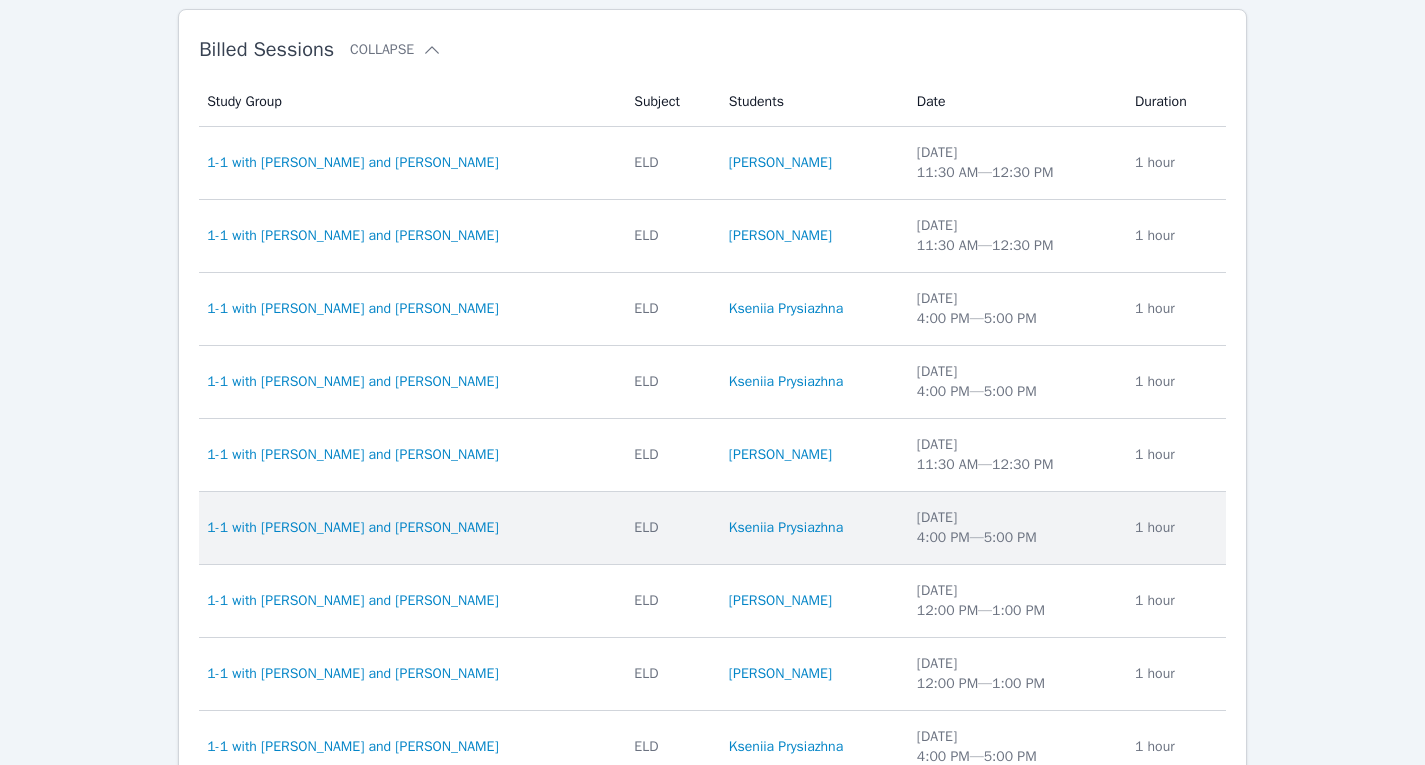 scroll, scrollTop: 1123, scrollLeft: 0, axis: vertical 